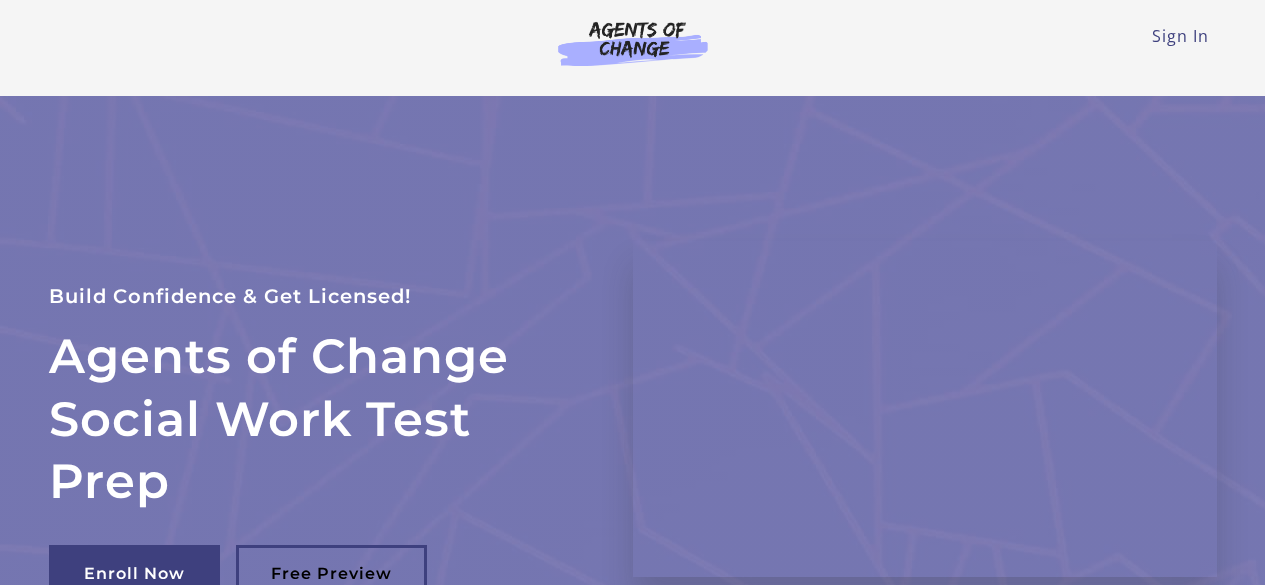 scroll, scrollTop: 0, scrollLeft: 0, axis: both 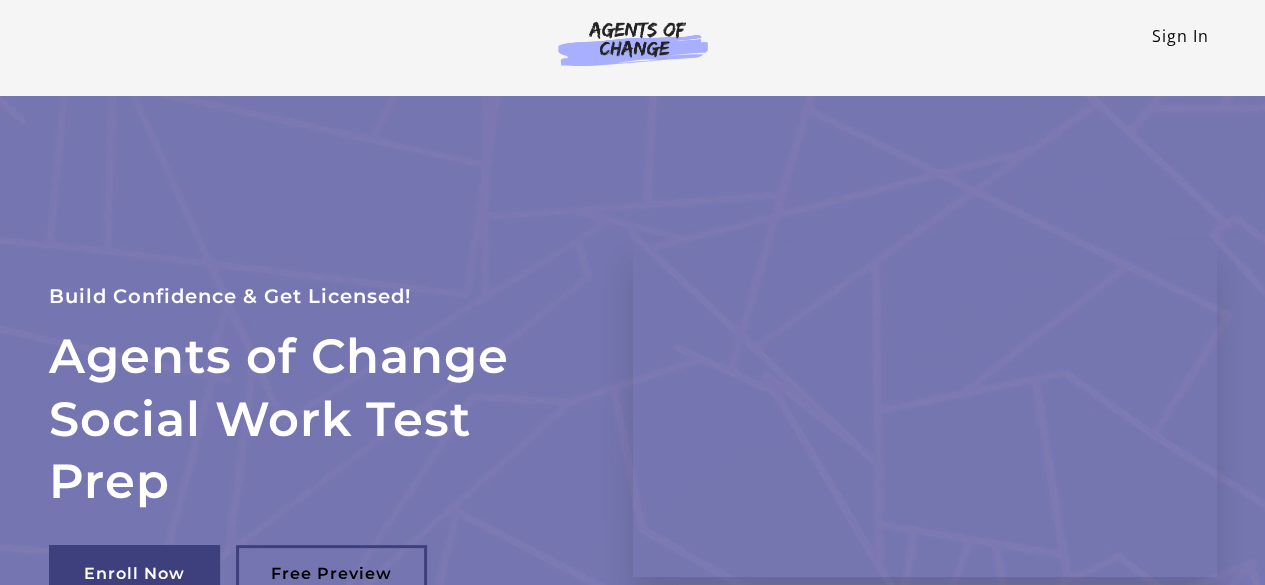 click on "Sign In" at bounding box center [1180, 36] 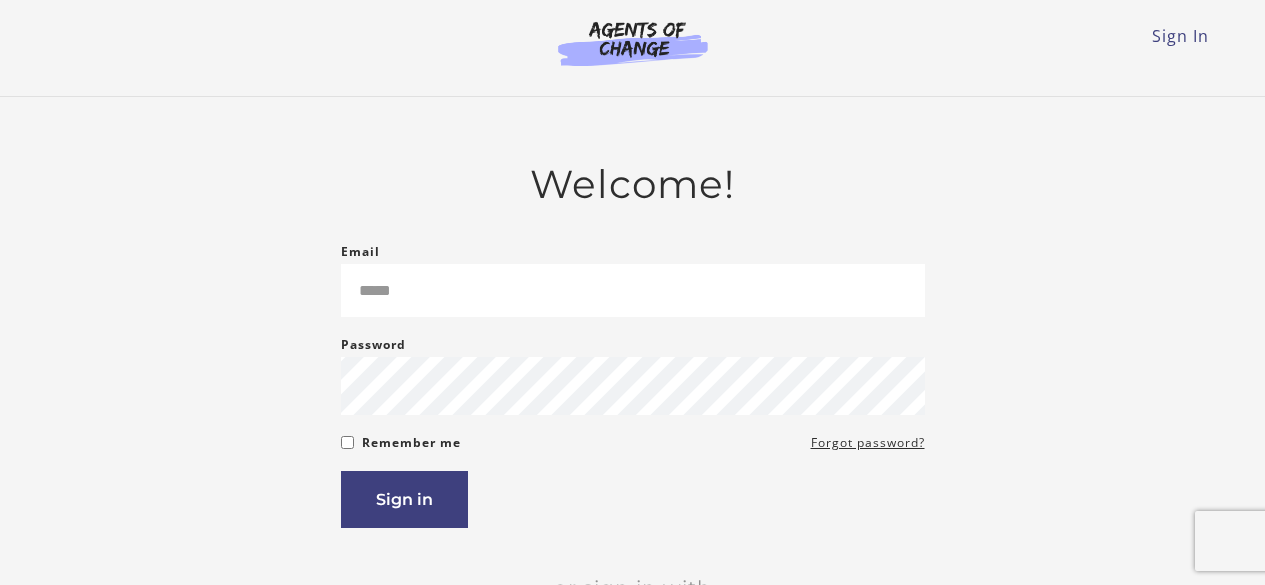 scroll, scrollTop: 0, scrollLeft: 0, axis: both 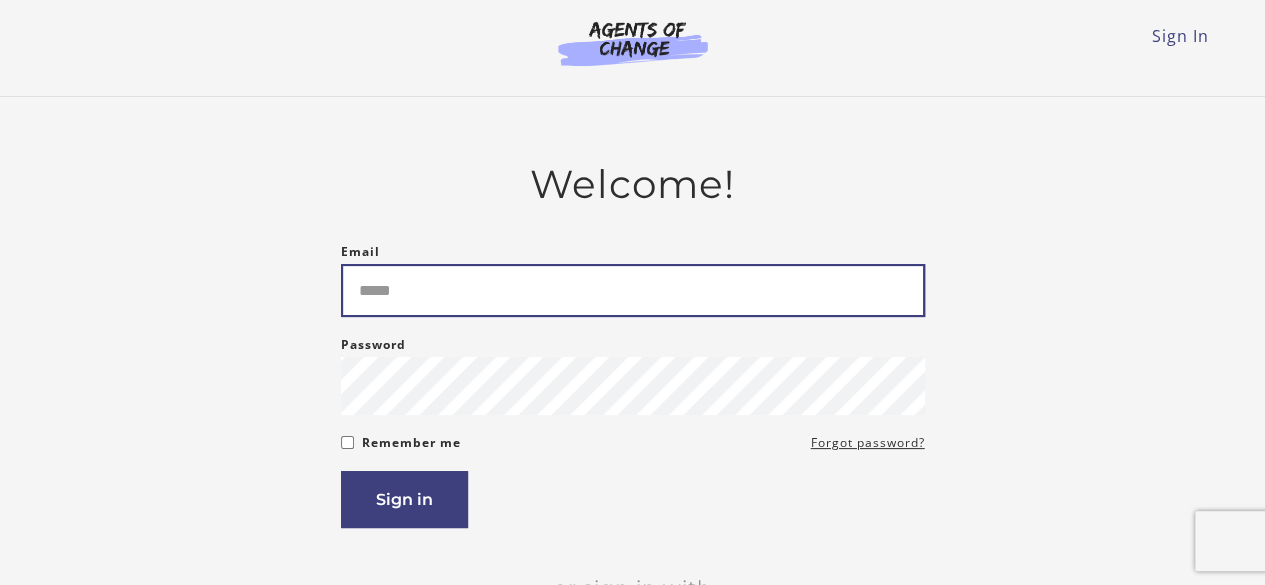 click on "Email" at bounding box center (633, 290) 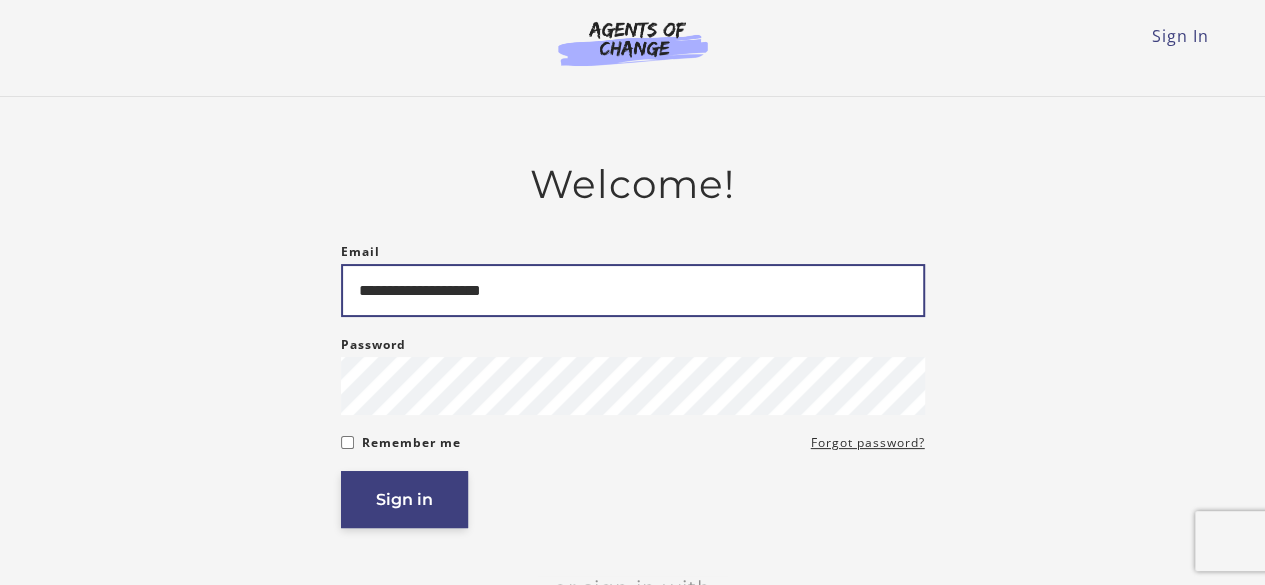 type on "**********" 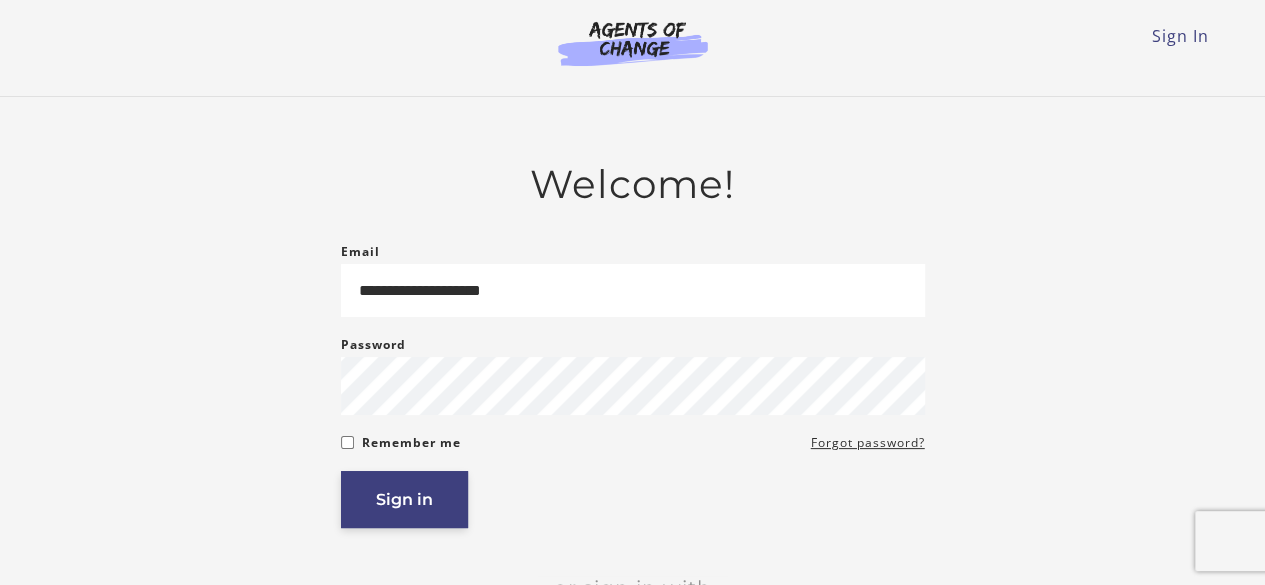 click on "Sign in" at bounding box center [404, 499] 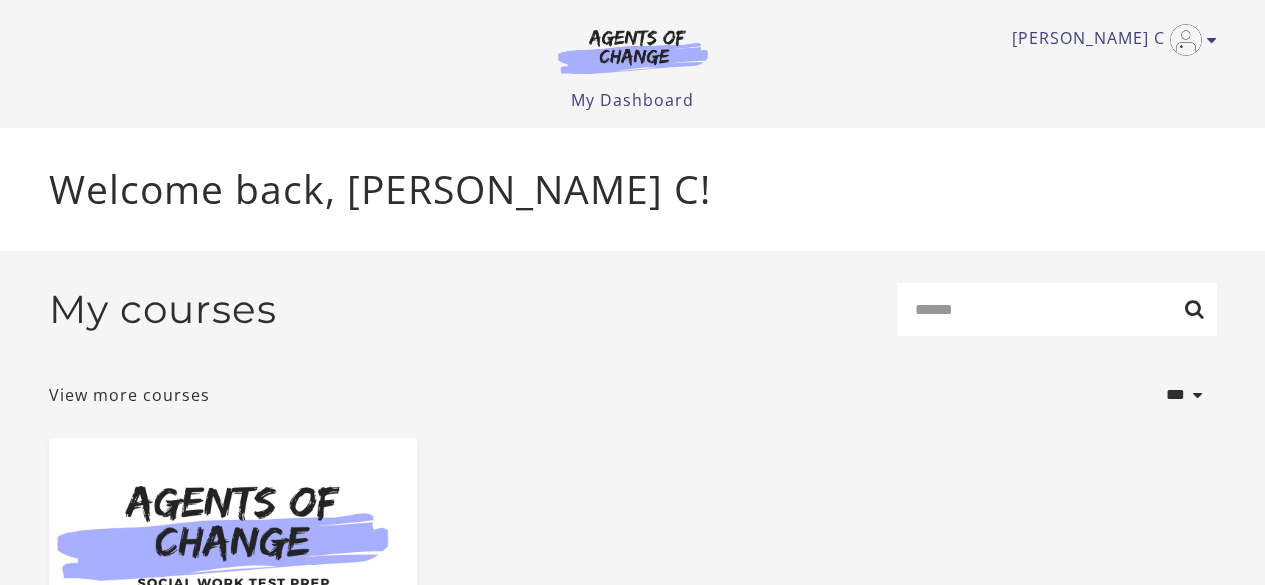 scroll, scrollTop: 0, scrollLeft: 0, axis: both 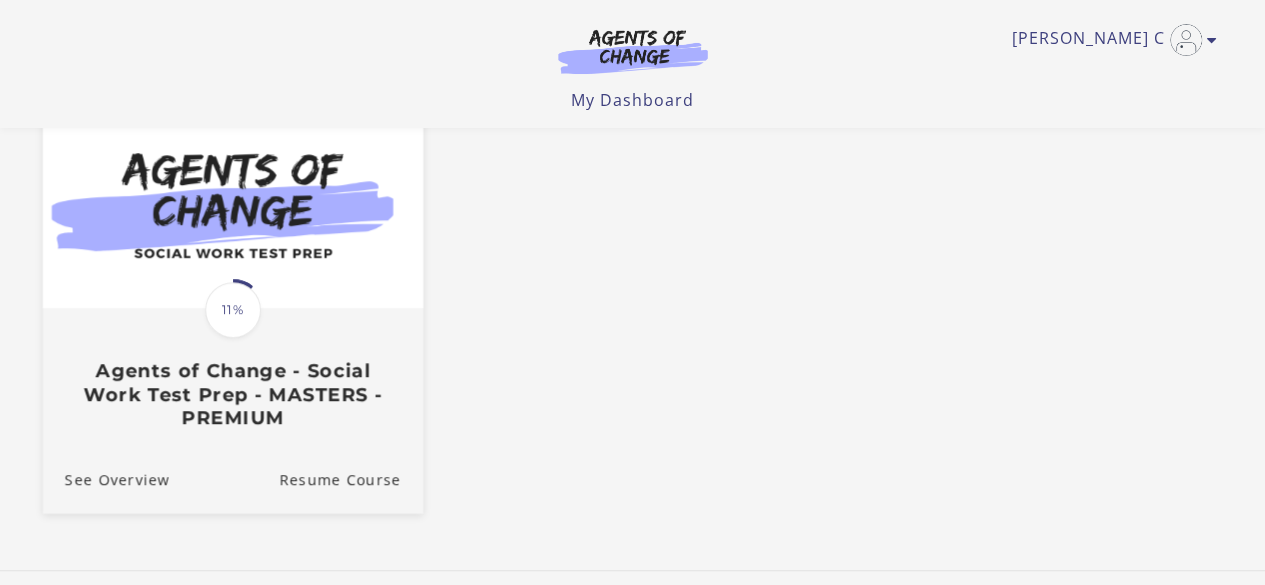 click on "Translation missing: en.liquid.partials.dashboard_course_card.progress_description: 11%
11%
Agents of Change - Social Work Test Prep - MASTERS - PREMIUM" at bounding box center (232, 369) 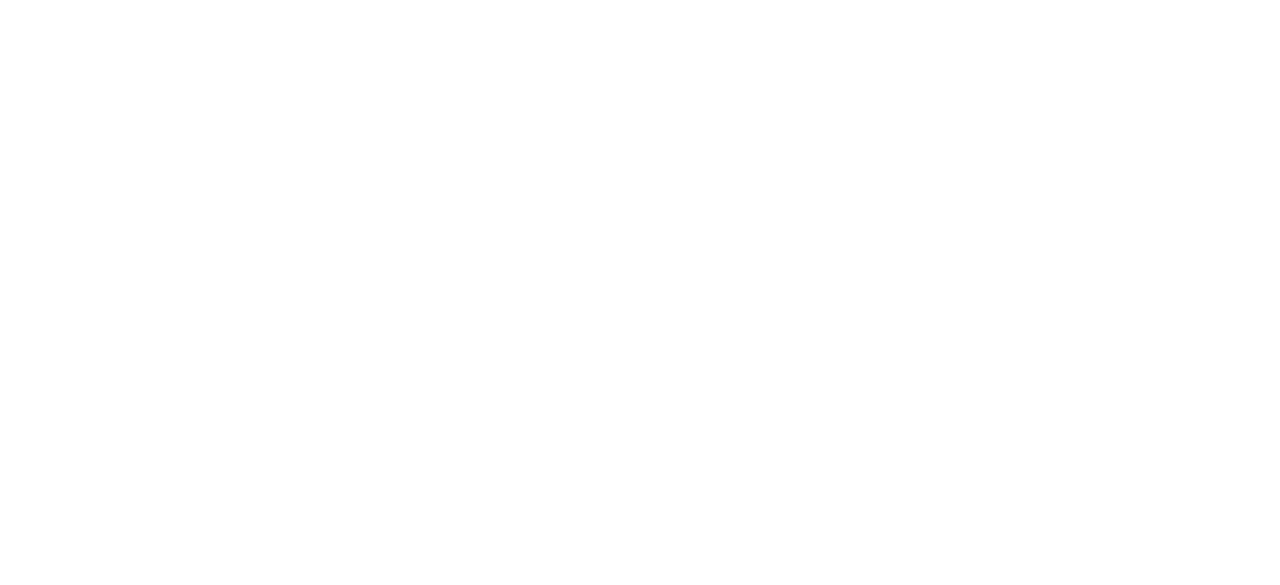 scroll, scrollTop: 0, scrollLeft: 0, axis: both 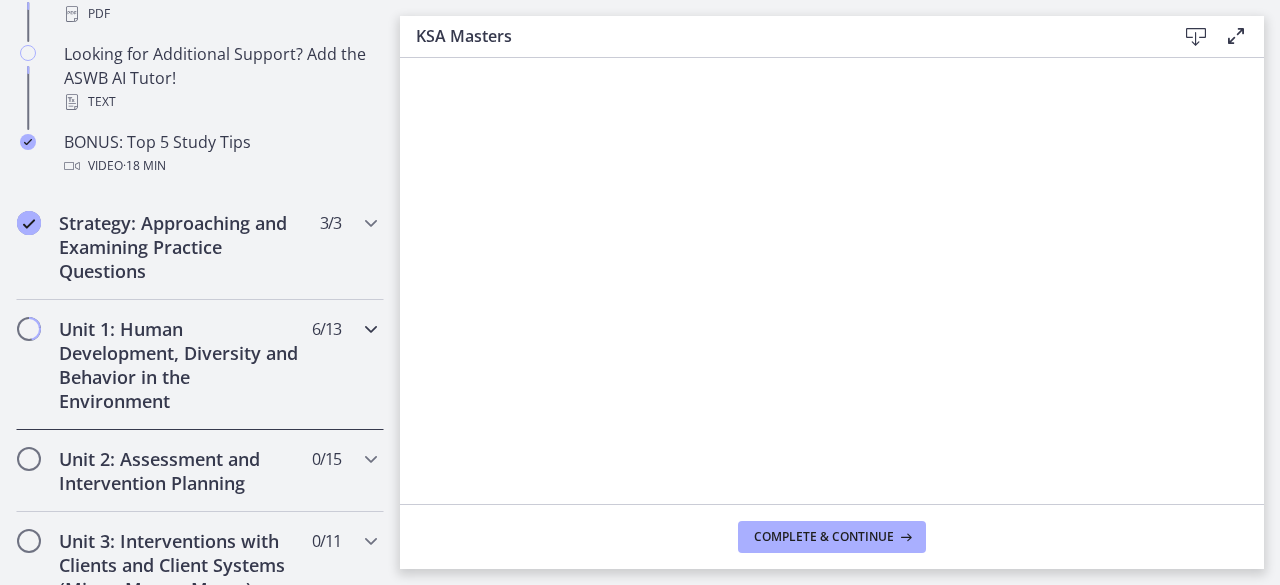 click on "Unit 1: Human Development, Diversity and Behavior in the Environment" at bounding box center [181, 365] 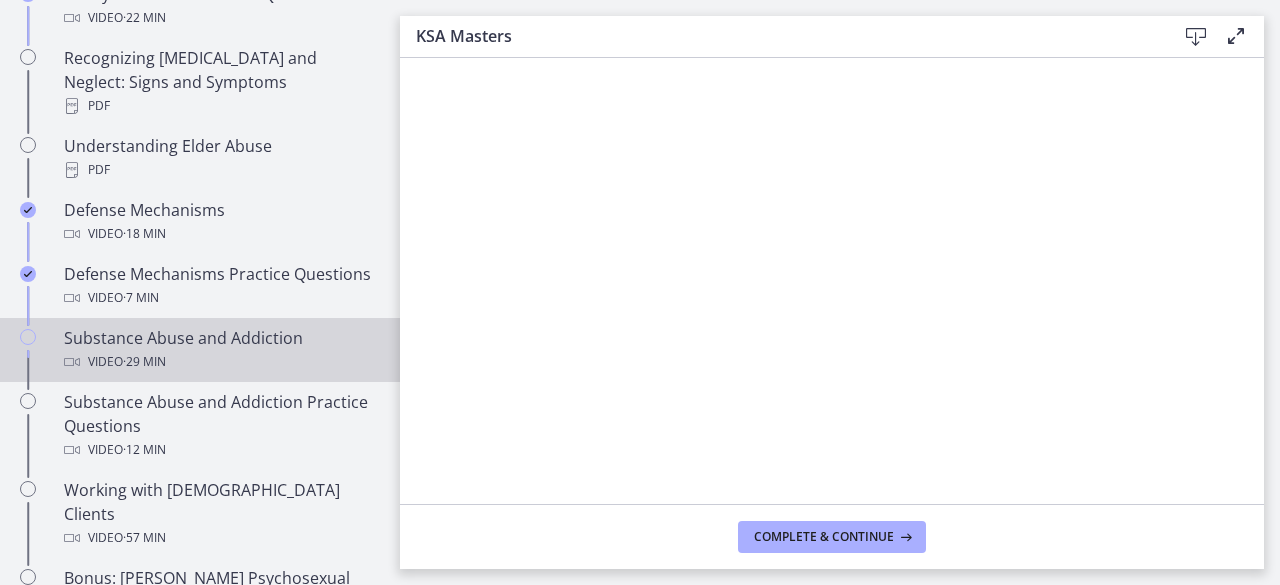 click on "Video
·  29 min" at bounding box center (220, 362) 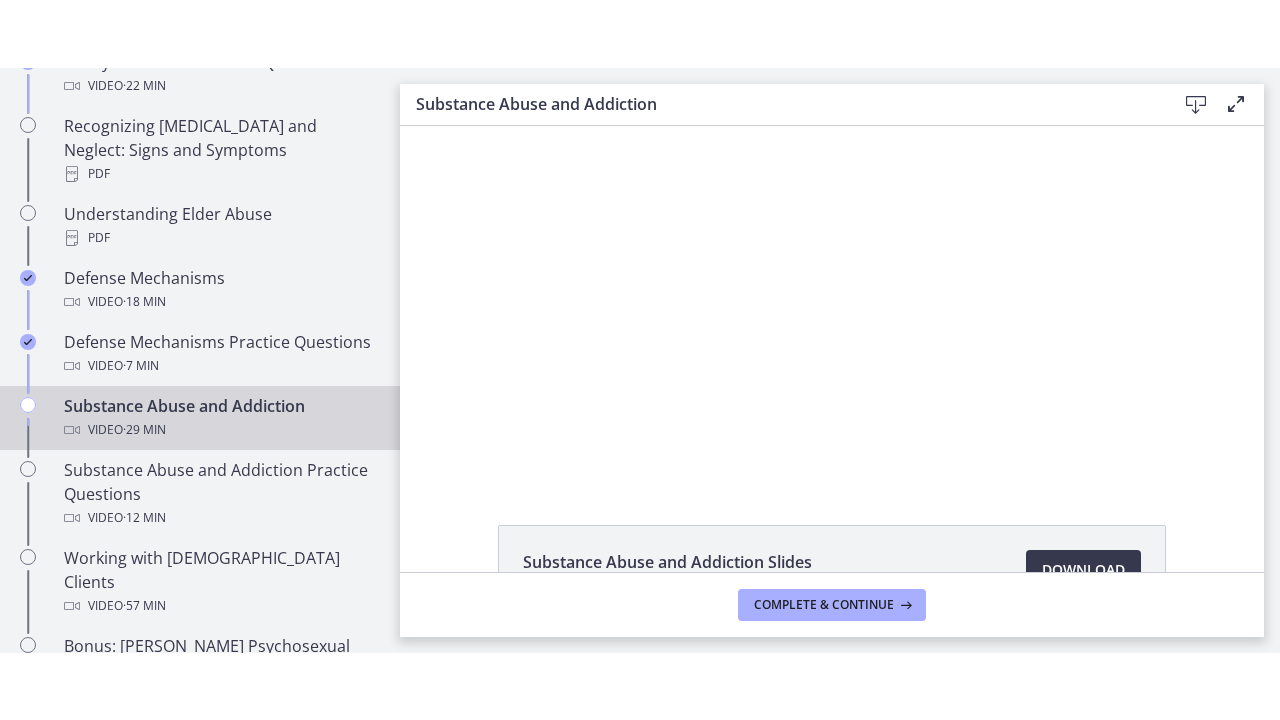 scroll, scrollTop: 0, scrollLeft: 0, axis: both 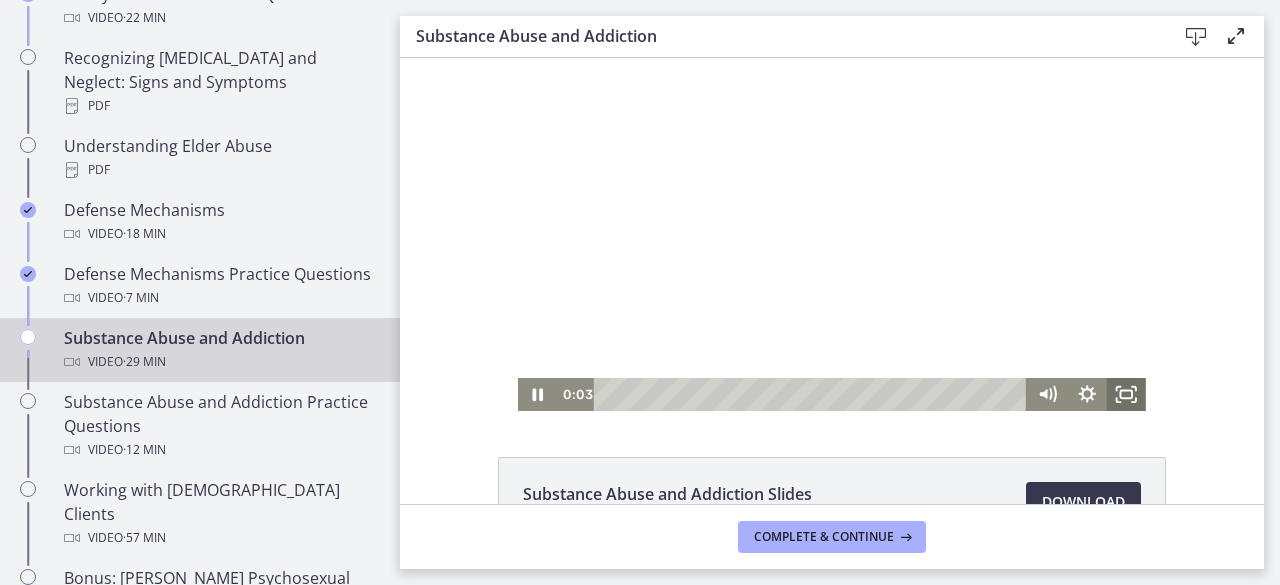 click 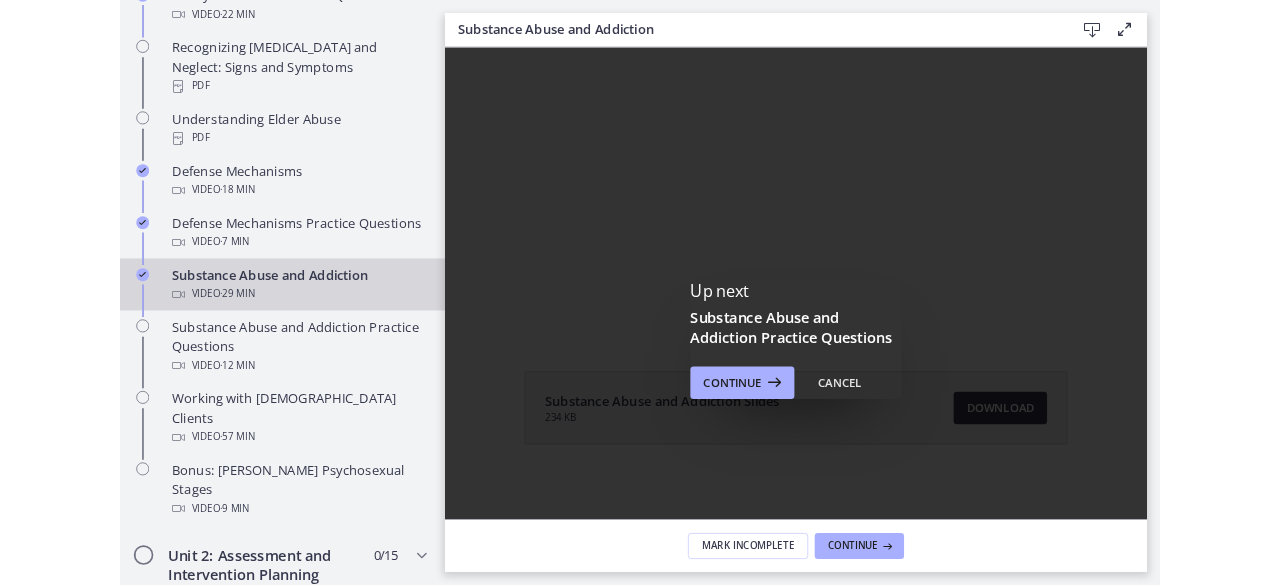 scroll, scrollTop: 0, scrollLeft: 0, axis: both 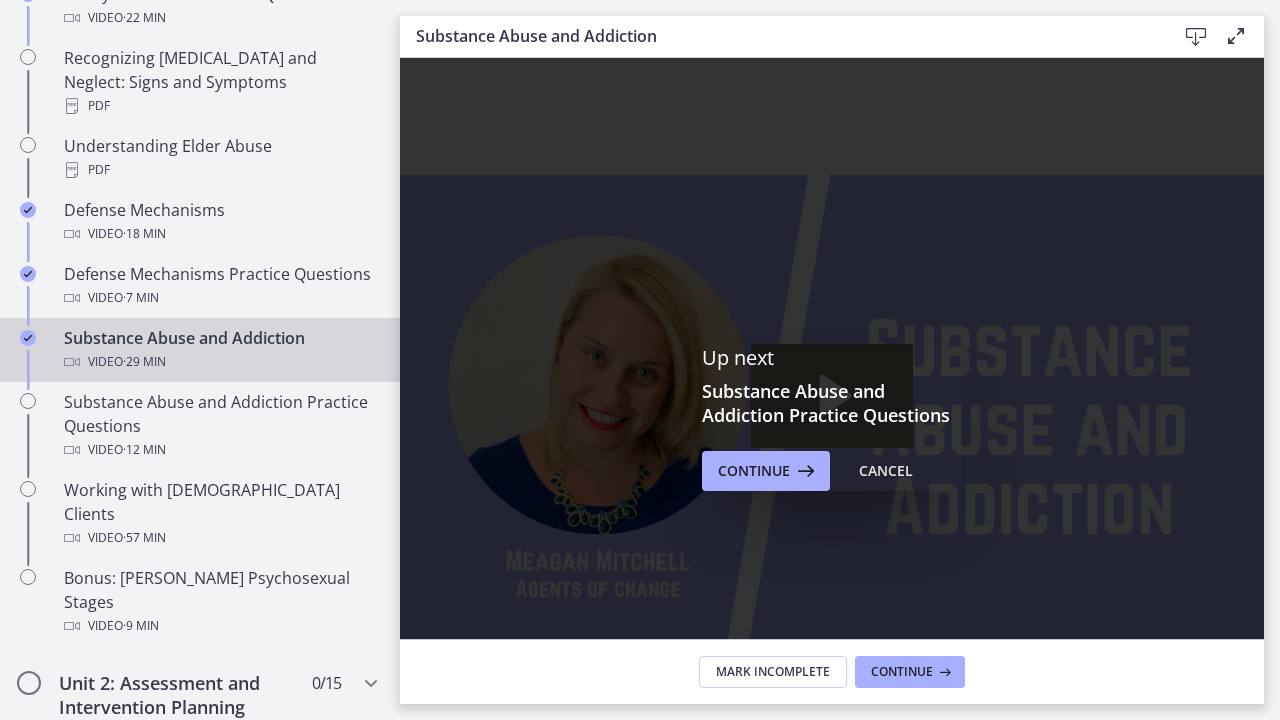 click 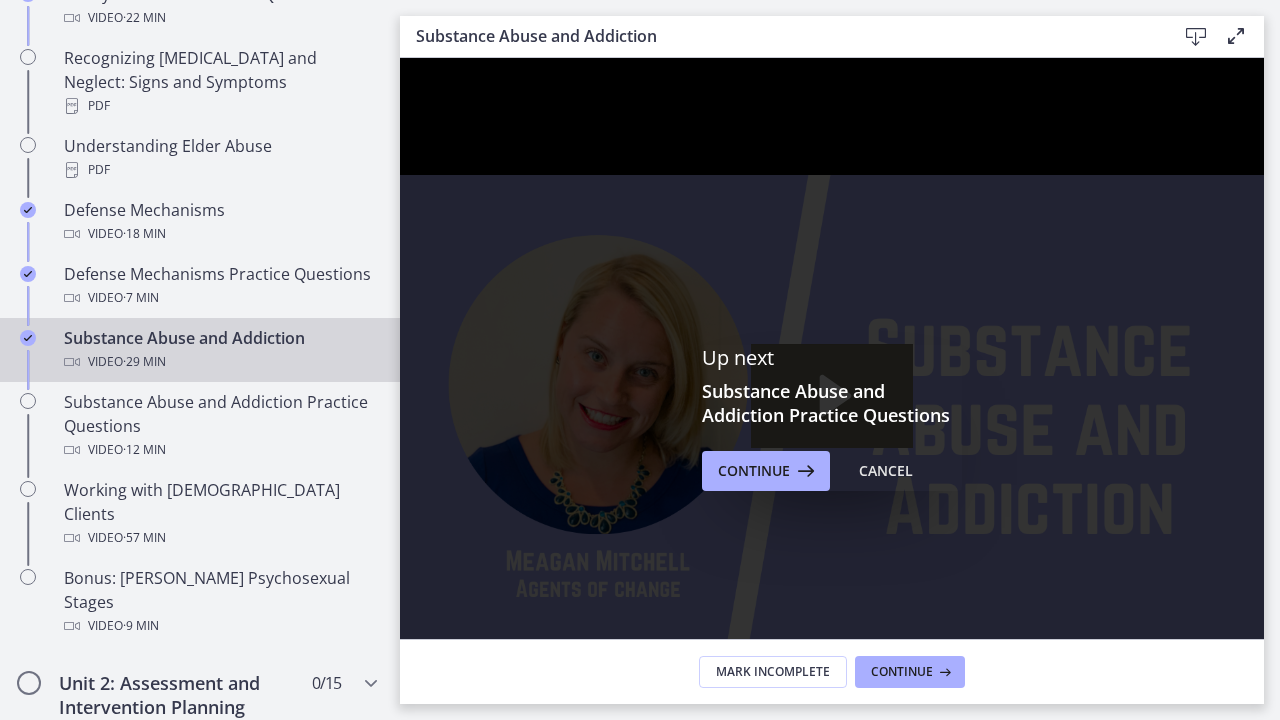 click 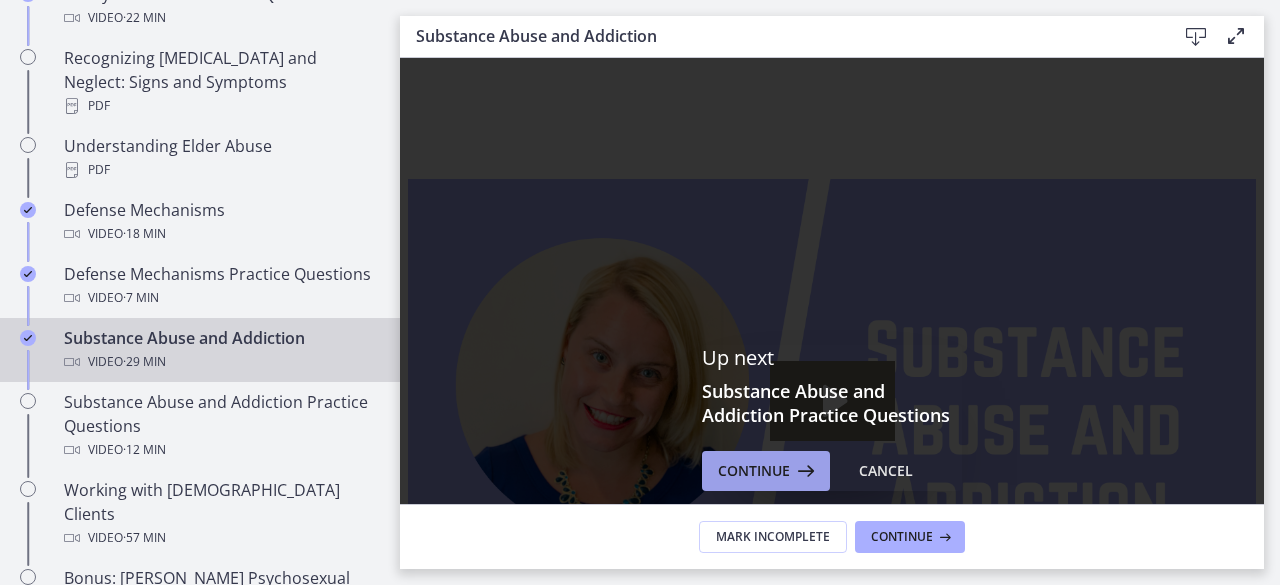 click on "Continue" at bounding box center [754, 471] 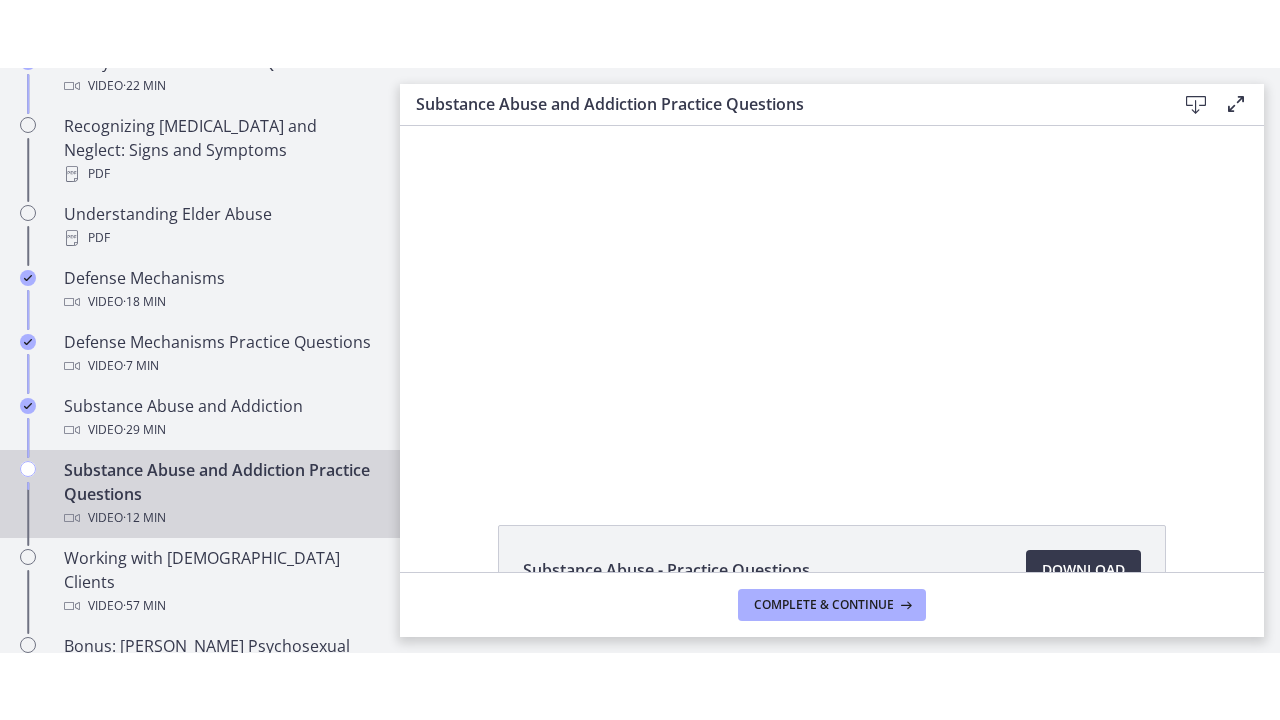 scroll, scrollTop: 0, scrollLeft: 0, axis: both 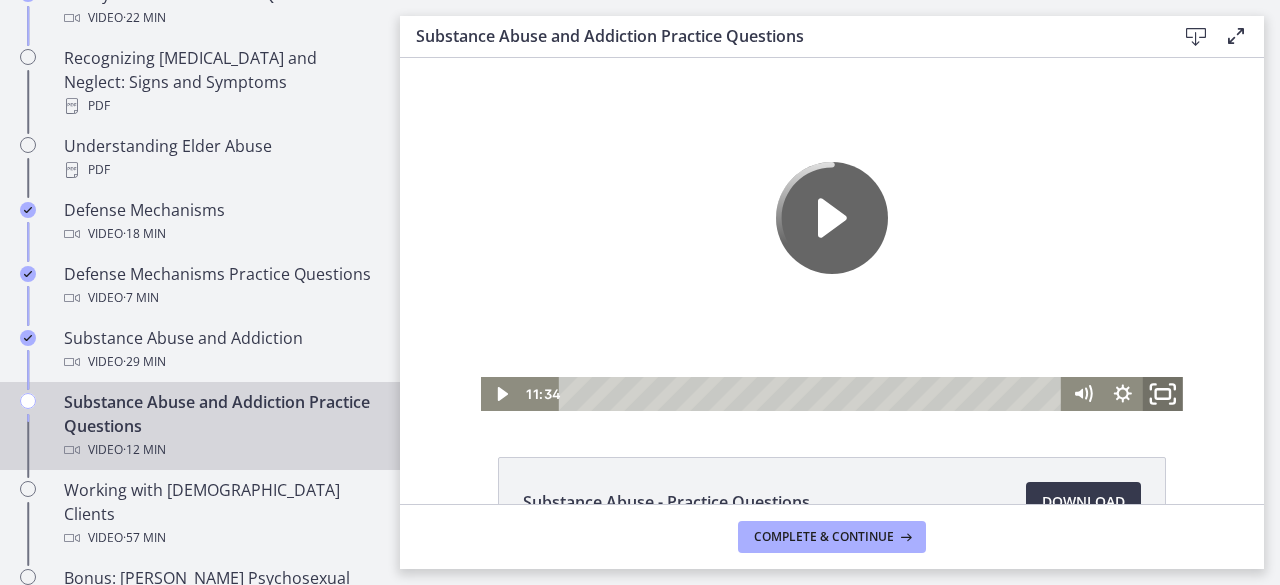 click 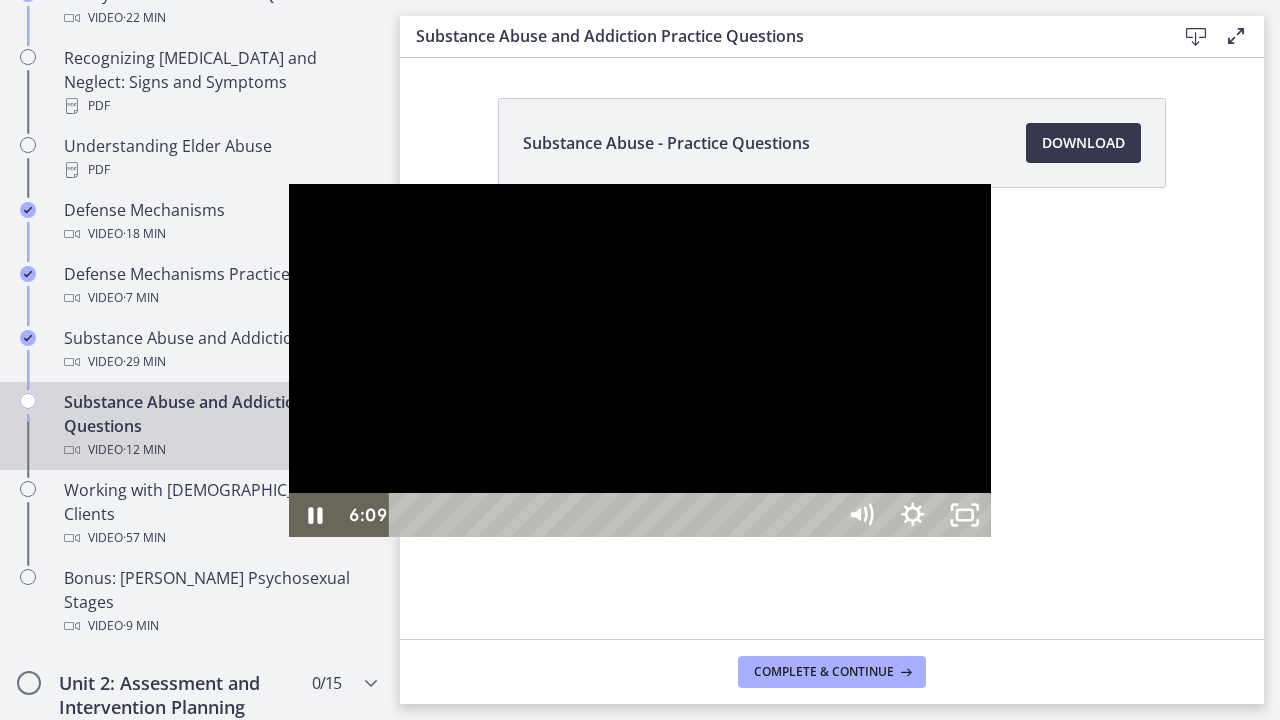 click at bounding box center (640, 360) 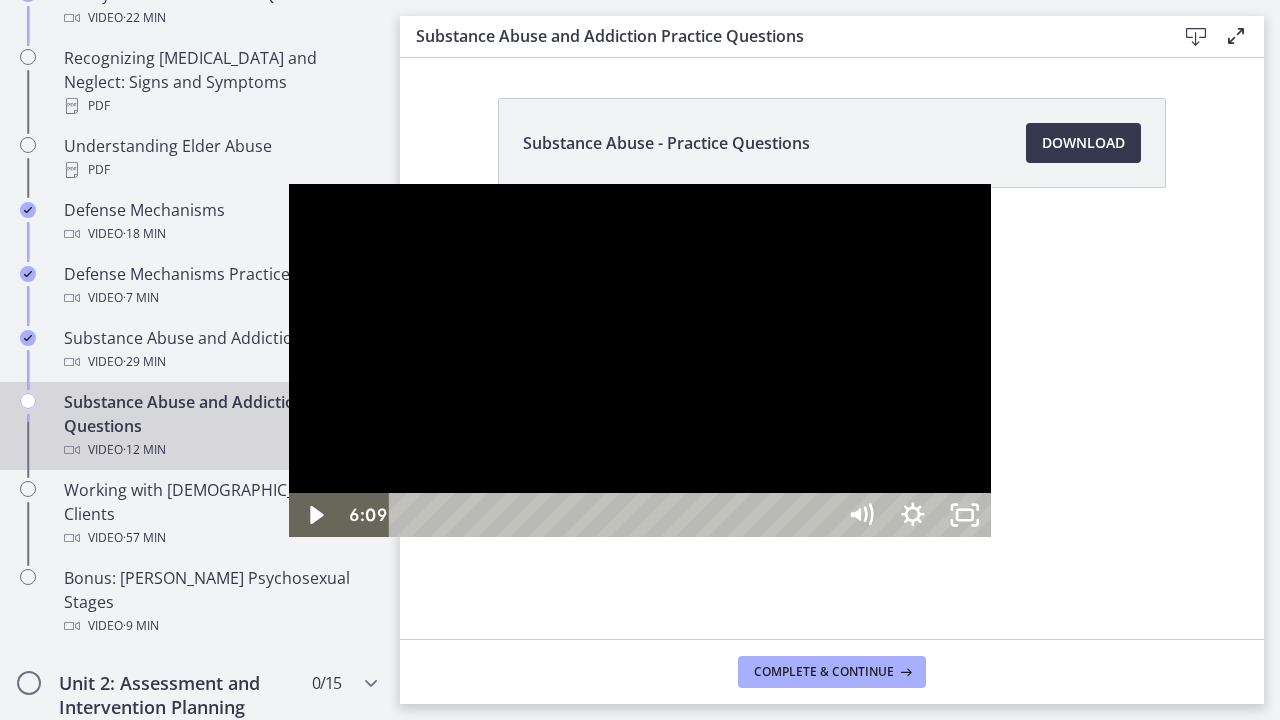 drag, startPoint x: 676, startPoint y: 367, endPoint x: 687, endPoint y: 370, distance: 11.401754 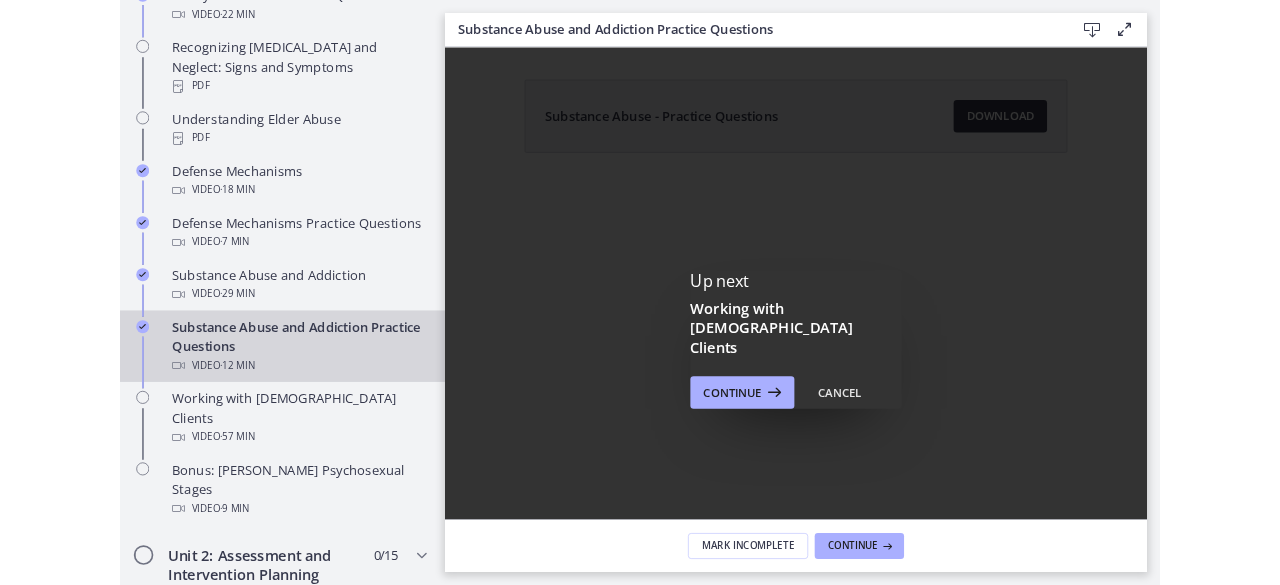 scroll, scrollTop: 0, scrollLeft: 0, axis: both 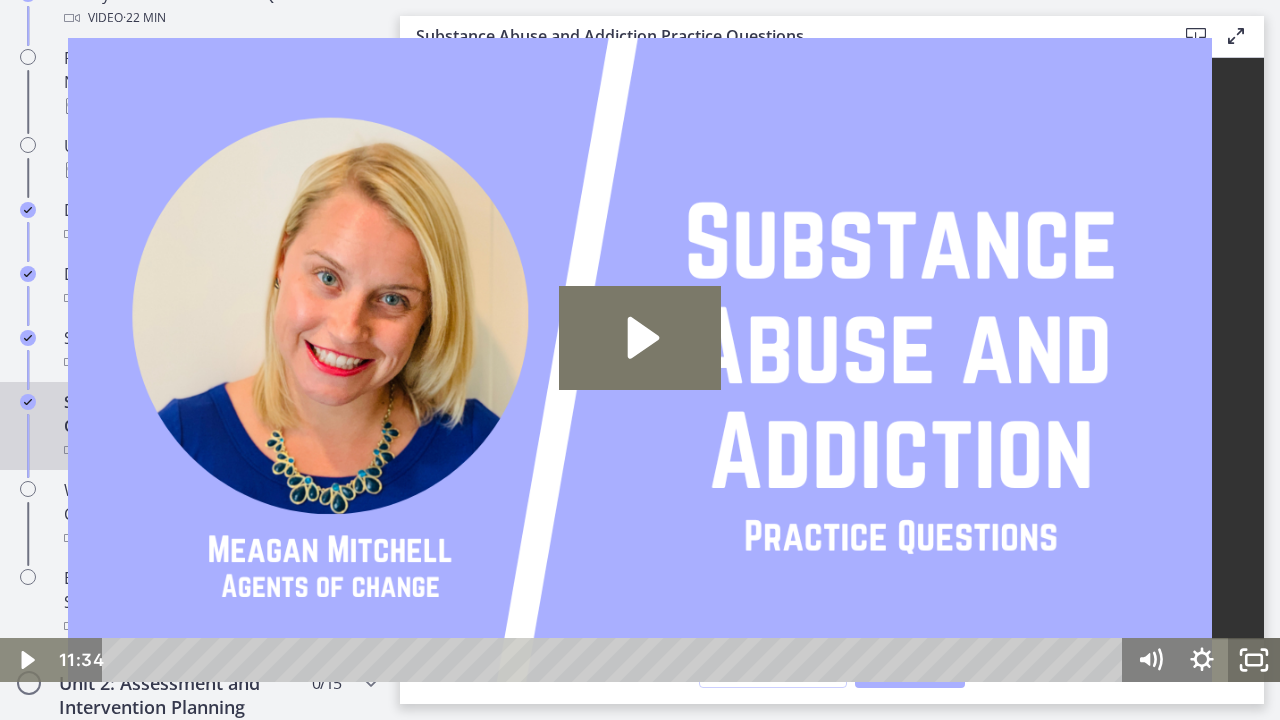 click 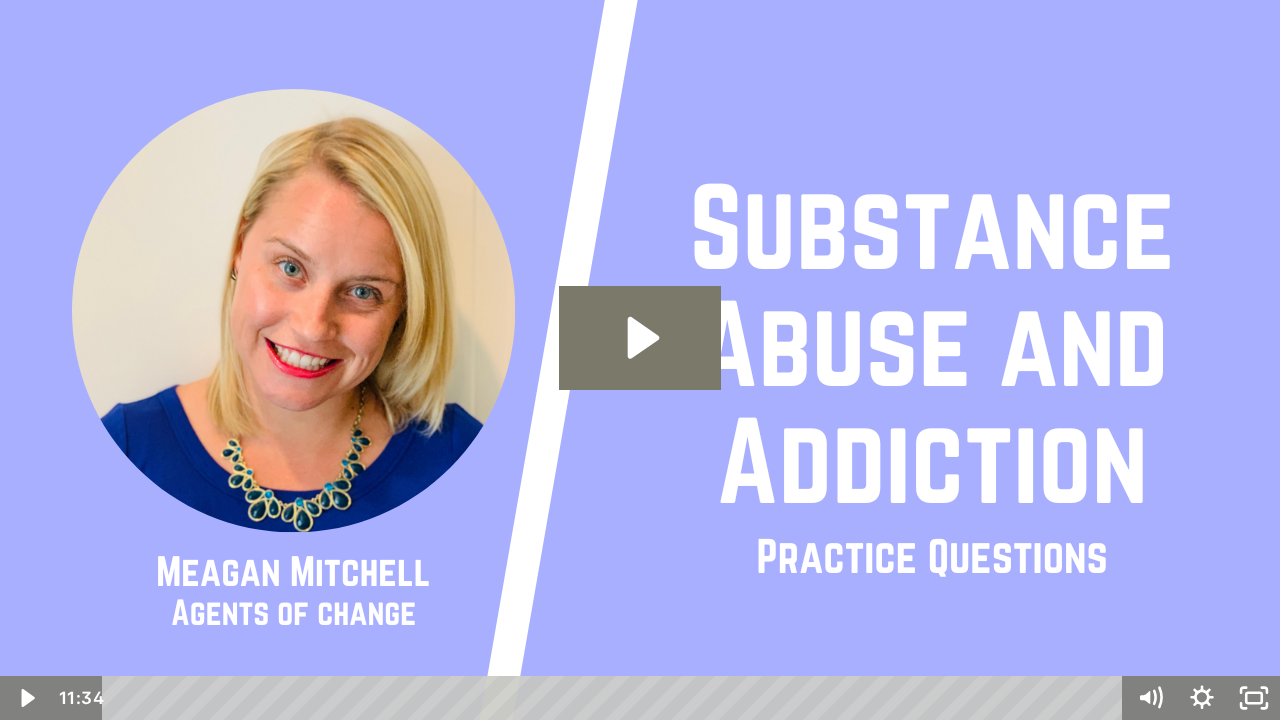 drag, startPoint x: 652, startPoint y: 441, endPoint x: 624, endPoint y: 441, distance: 28 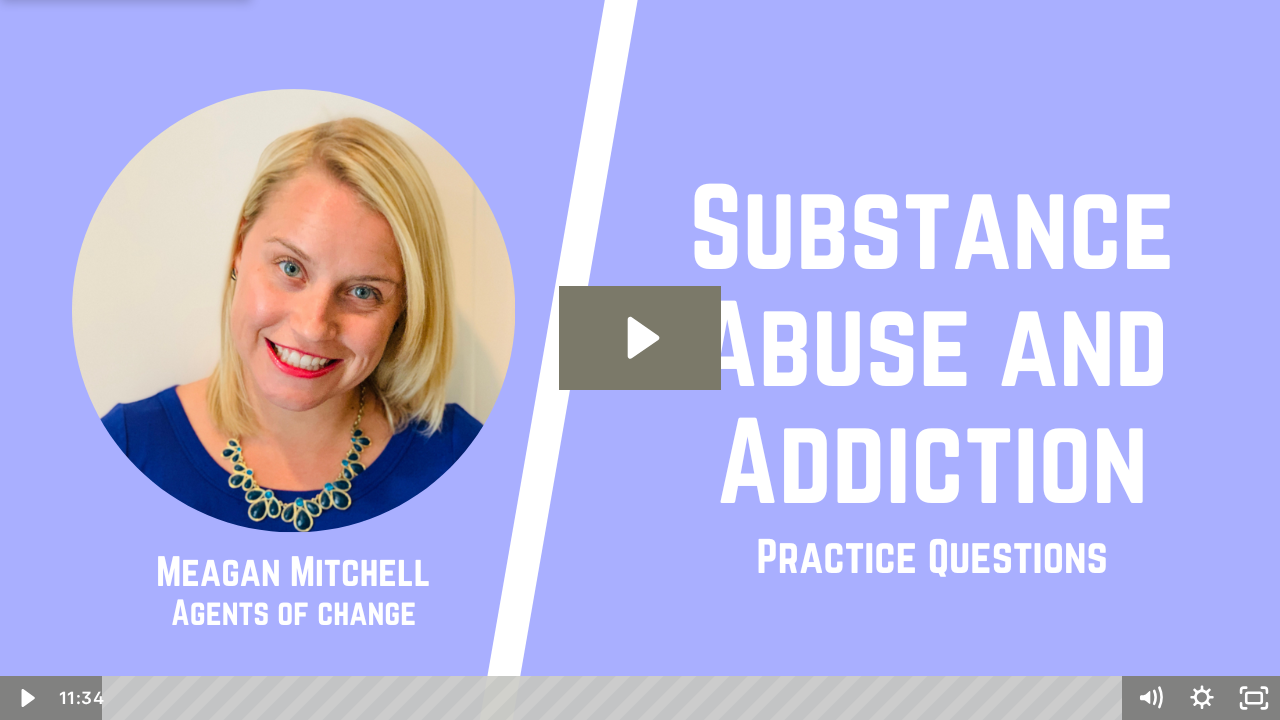 drag, startPoint x: 547, startPoint y: 504, endPoint x: 806, endPoint y: 513, distance: 259.1563 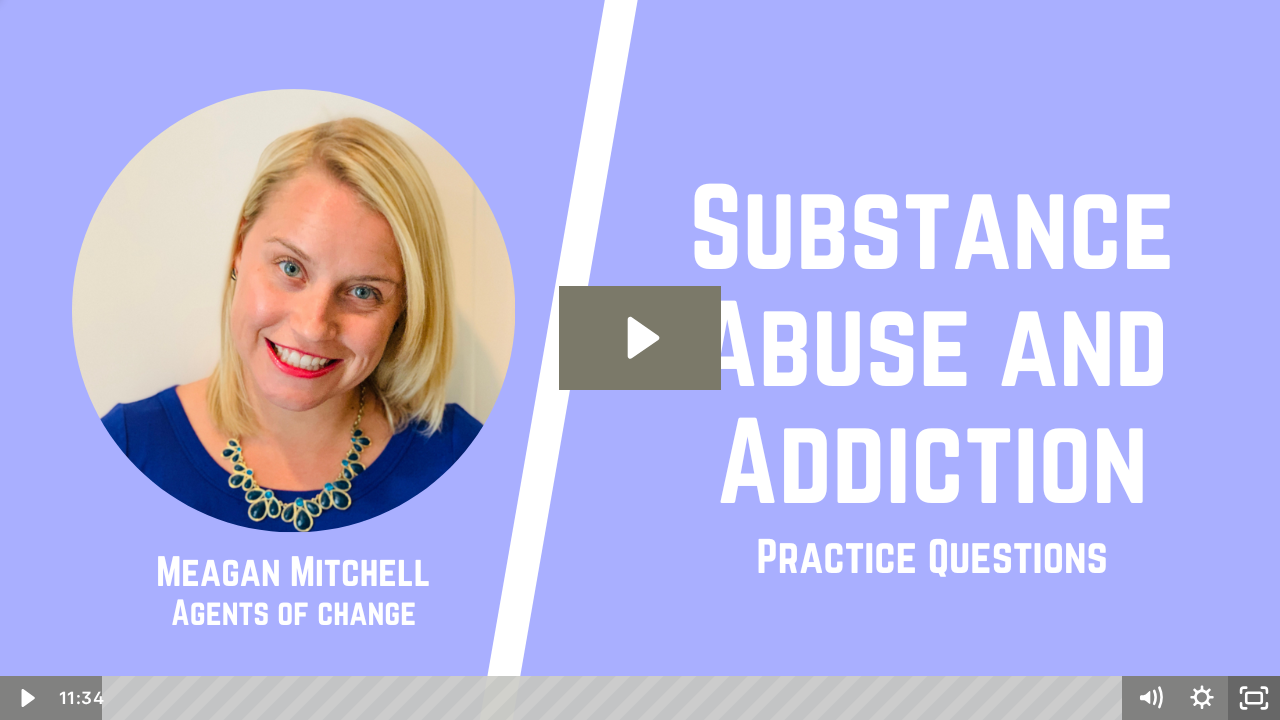 click 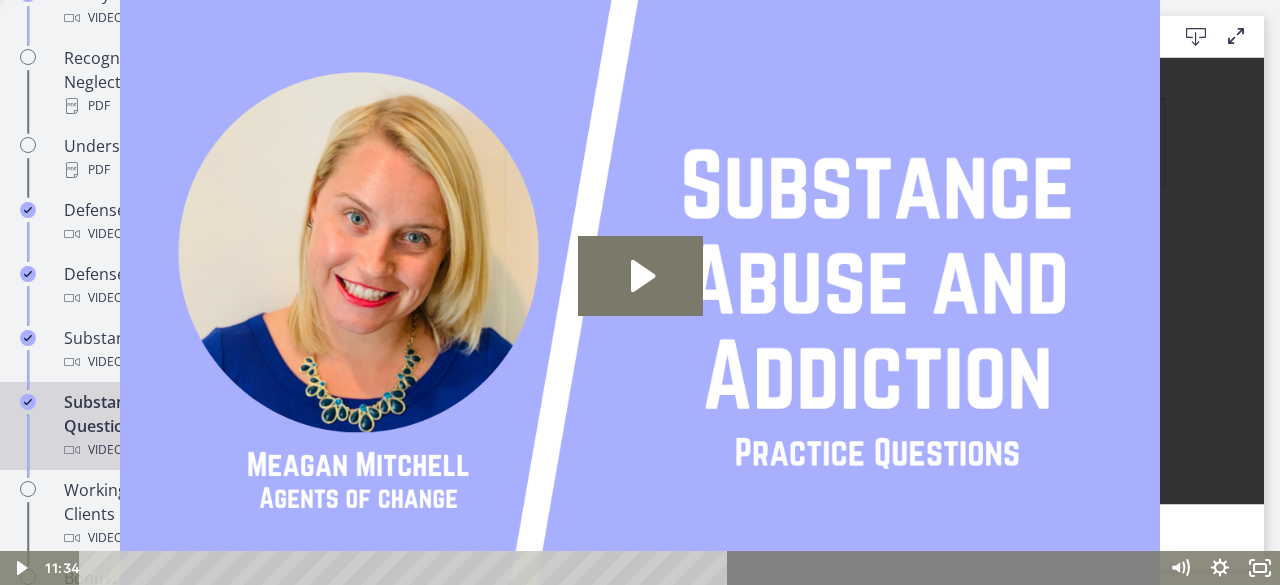 scroll, scrollTop: 100, scrollLeft: 0, axis: vertical 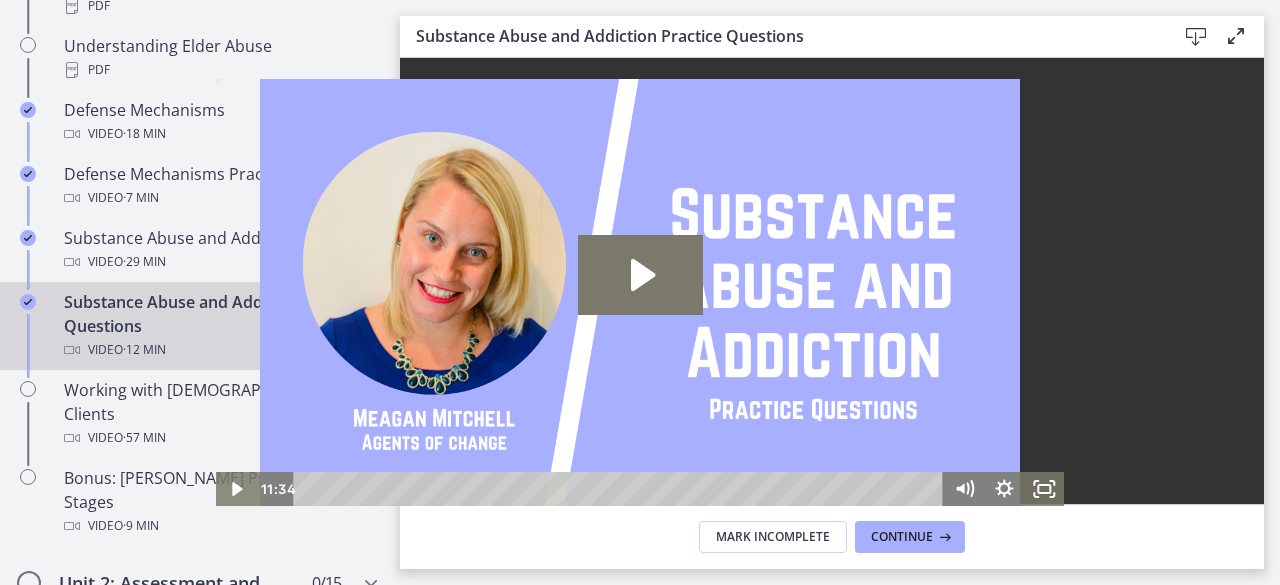 click on "Continue" at bounding box center [754, 283] 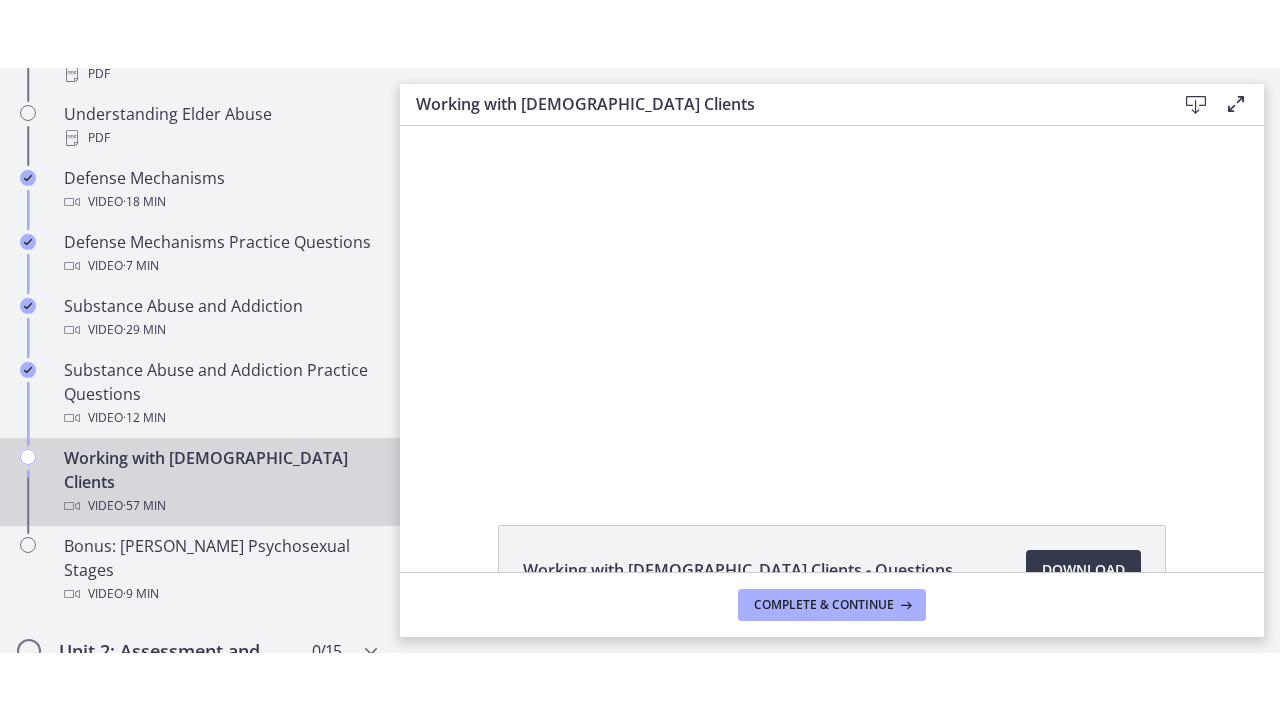 scroll, scrollTop: 0, scrollLeft: 0, axis: both 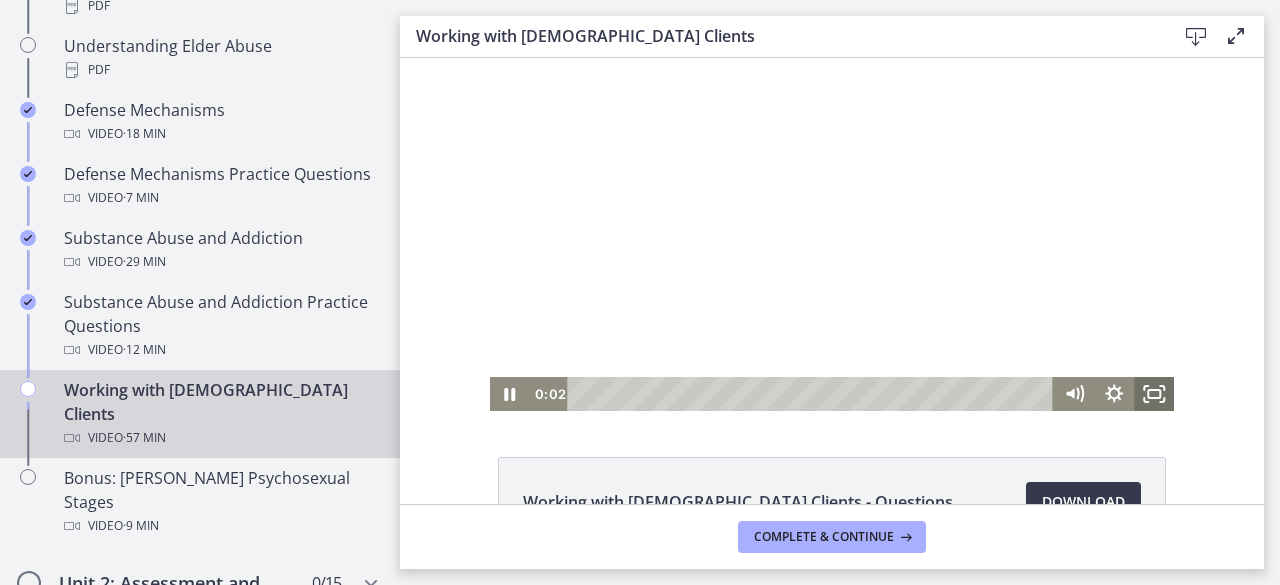 click 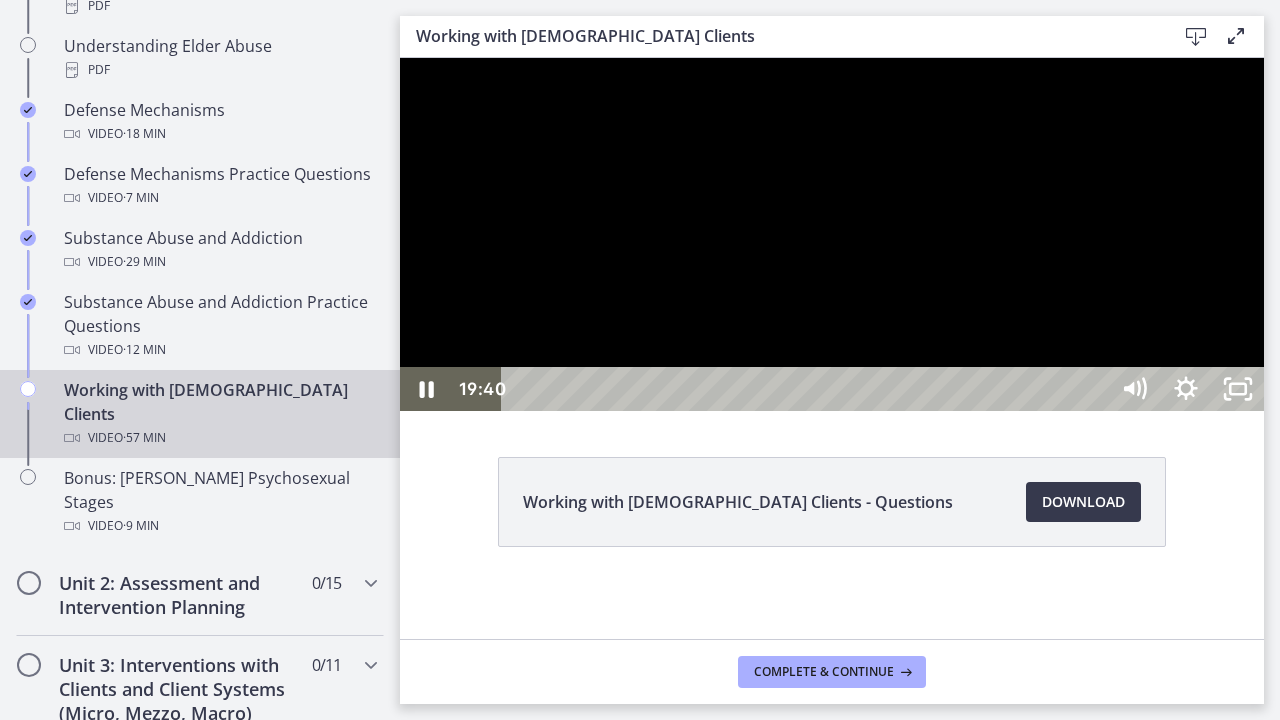 drag, startPoint x: 978, startPoint y: 358, endPoint x: 984, endPoint y: 346, distance: 13.416408 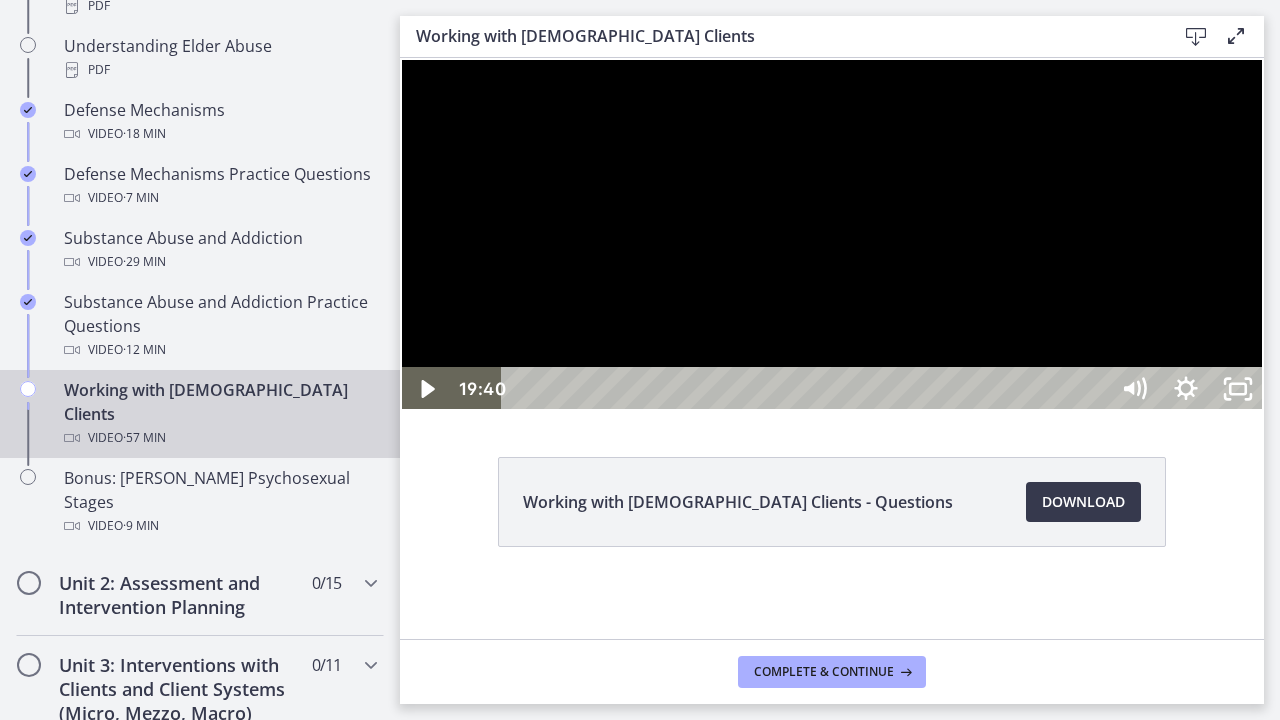 click at bounding box center [832, 234] 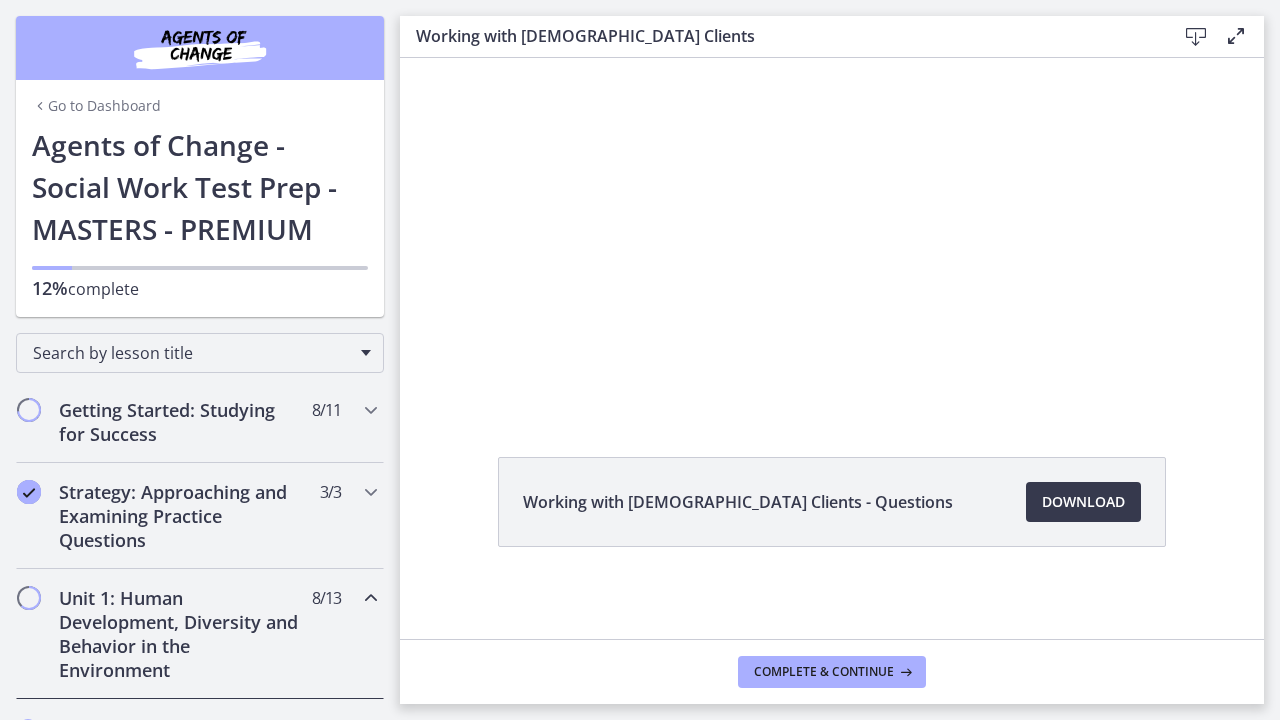 scroll, scrollTop: 0, scrollLeft: 0, axis: both 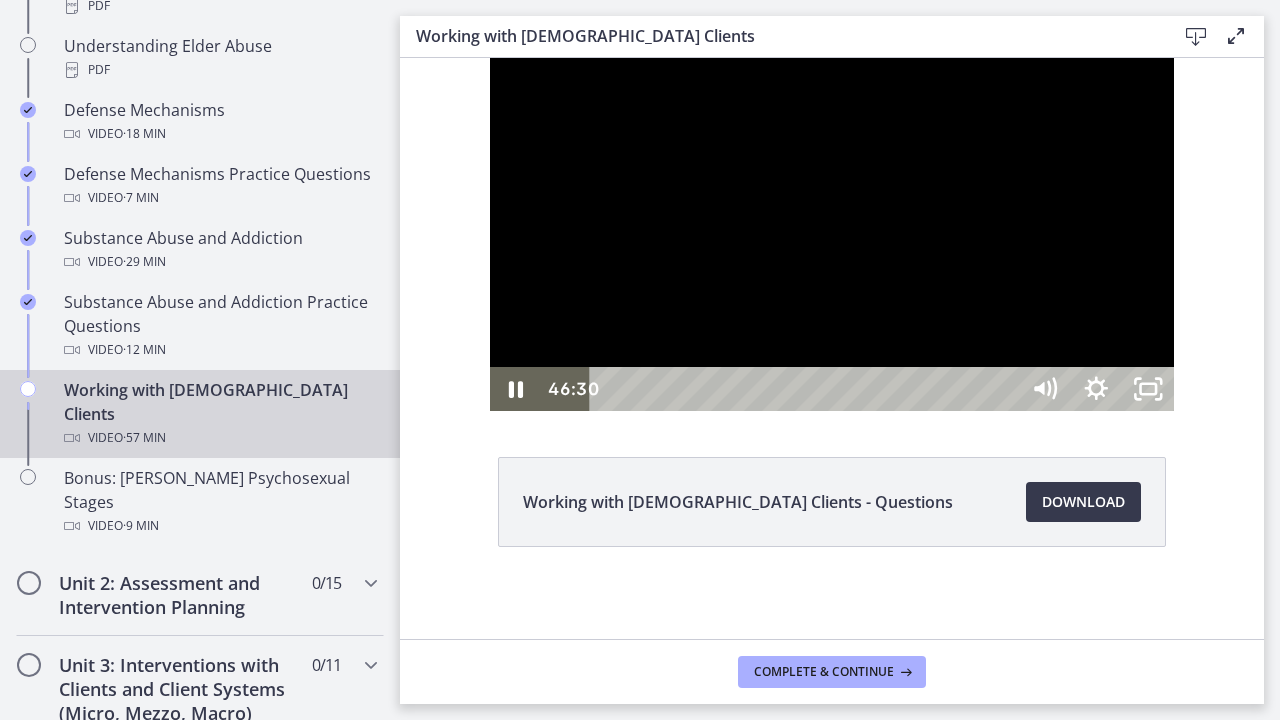 click at bounding box center (832, 234) 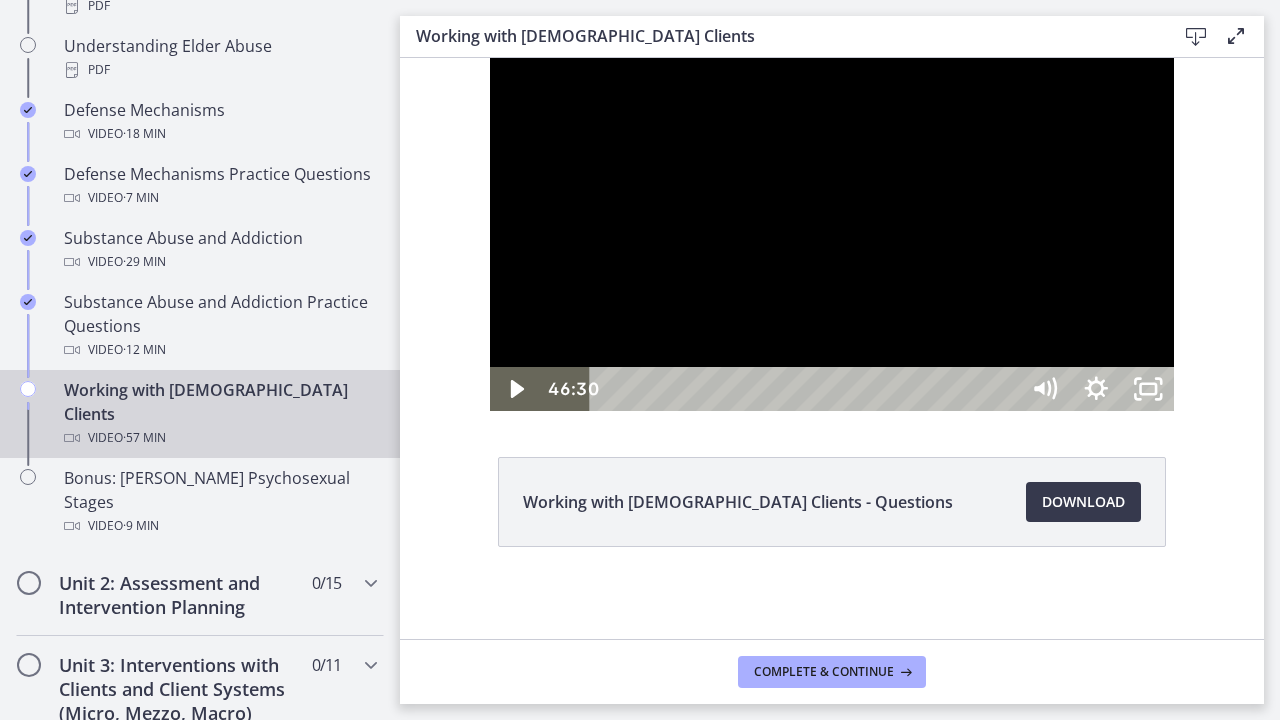 click at bounding box center (832, 234) 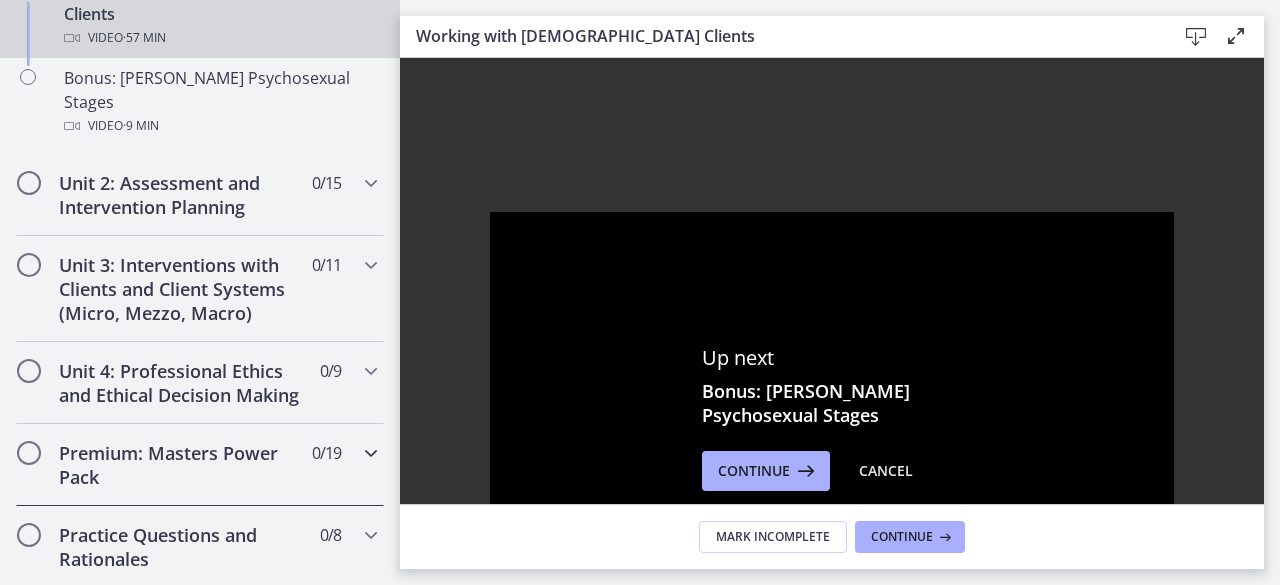 scroll, scrollTop: 1661, scrollLeft: 0, axis: vertical 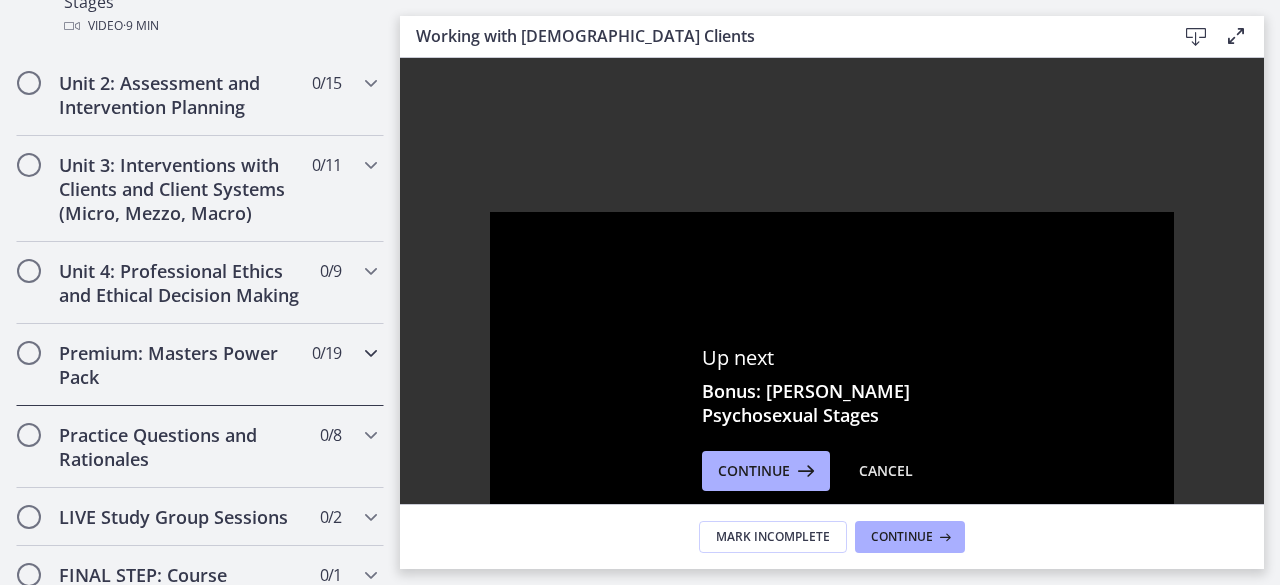 click on "Premium: Masters Power Pack" at bounding box center [181, 365] 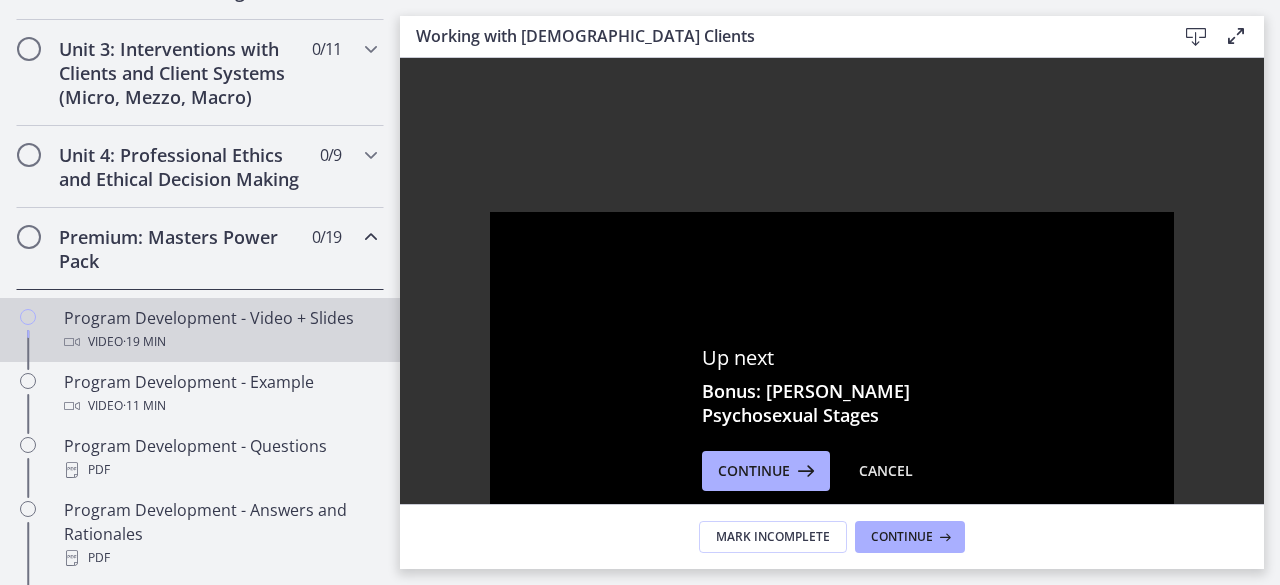 scroll, scrollTop: 861, scrollLeft: 0, axis: vertical 